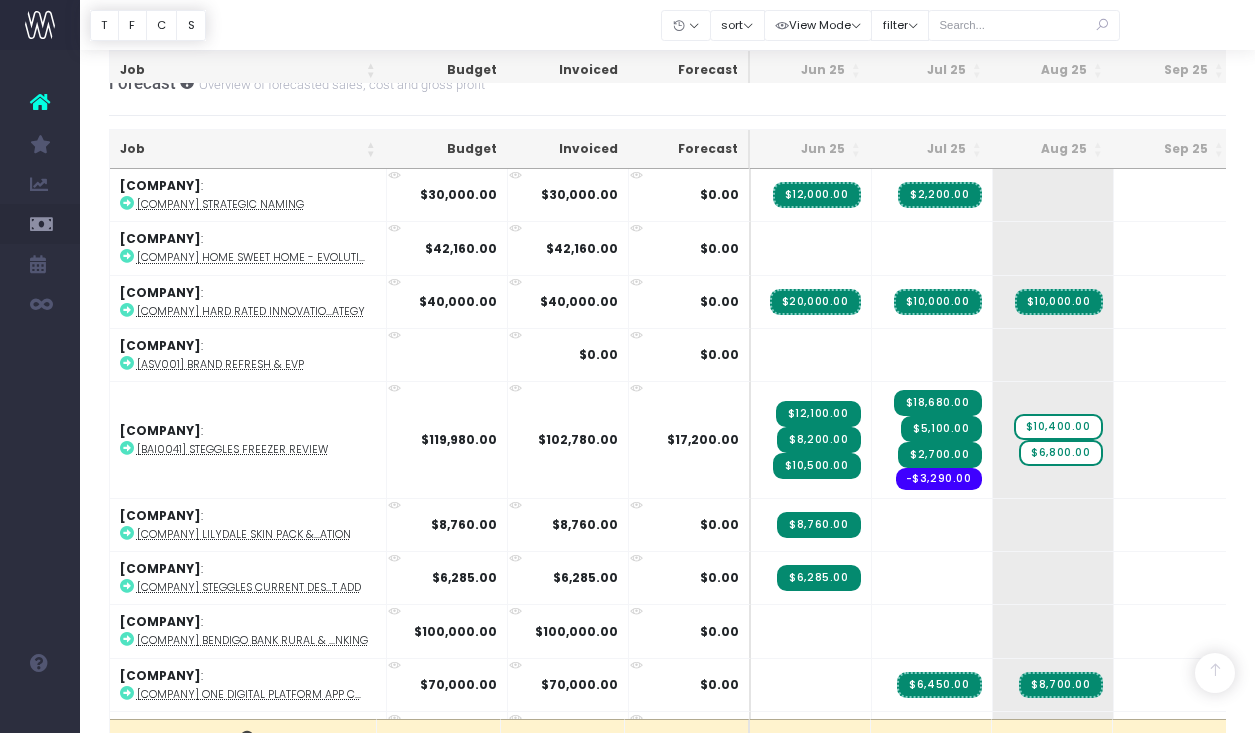 scroll, scrollTop: 382, scrollLeft: 0, axis: vertical 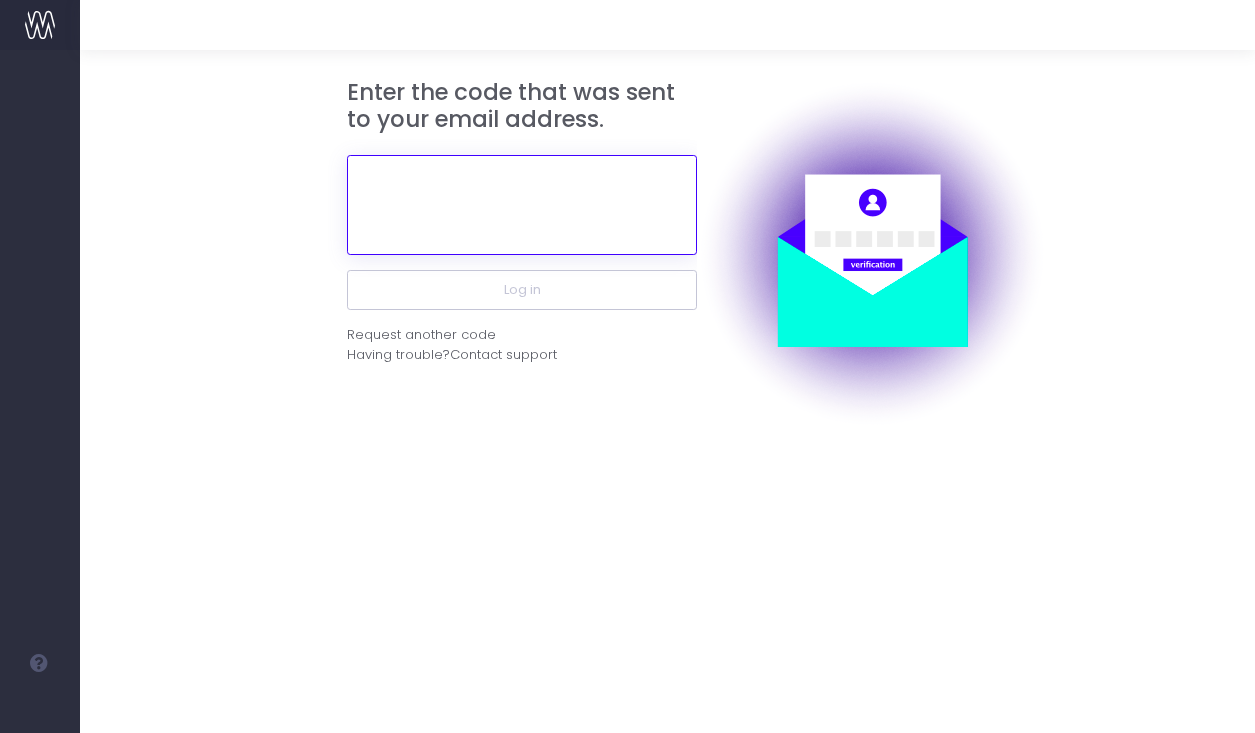 paste on "[NUMBER]" 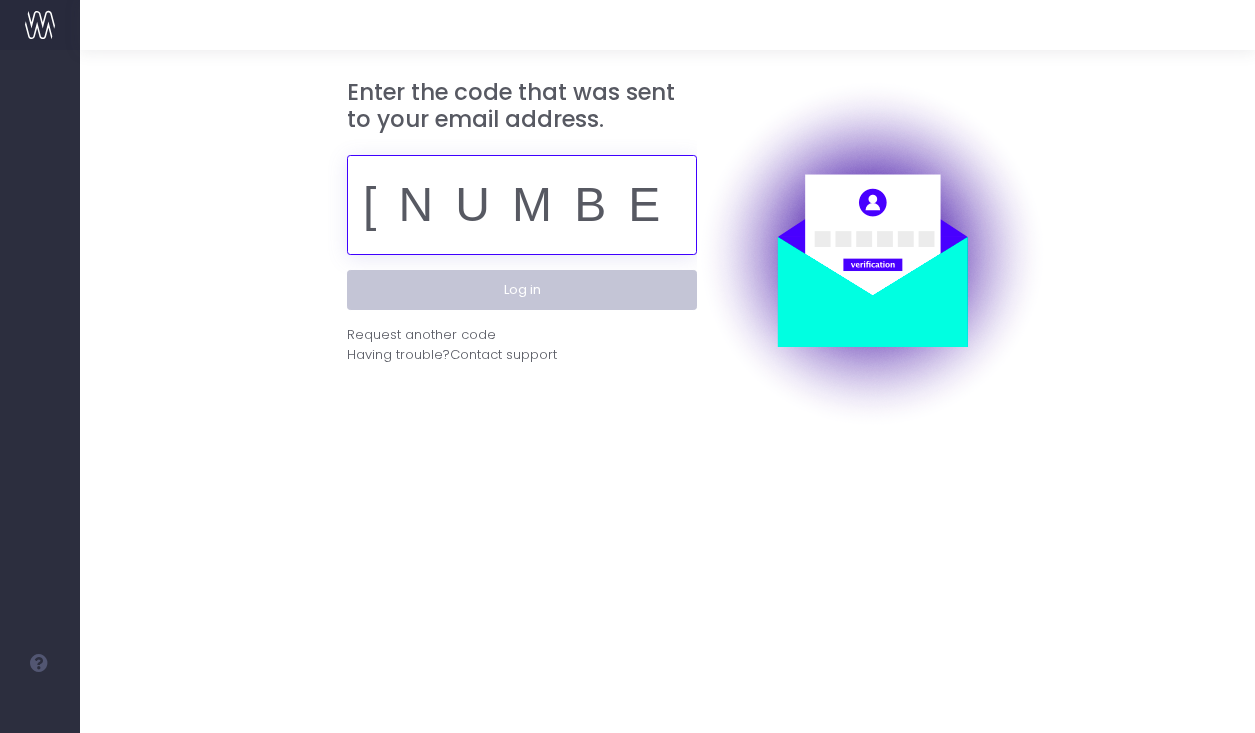 type on "[NUMBER]" 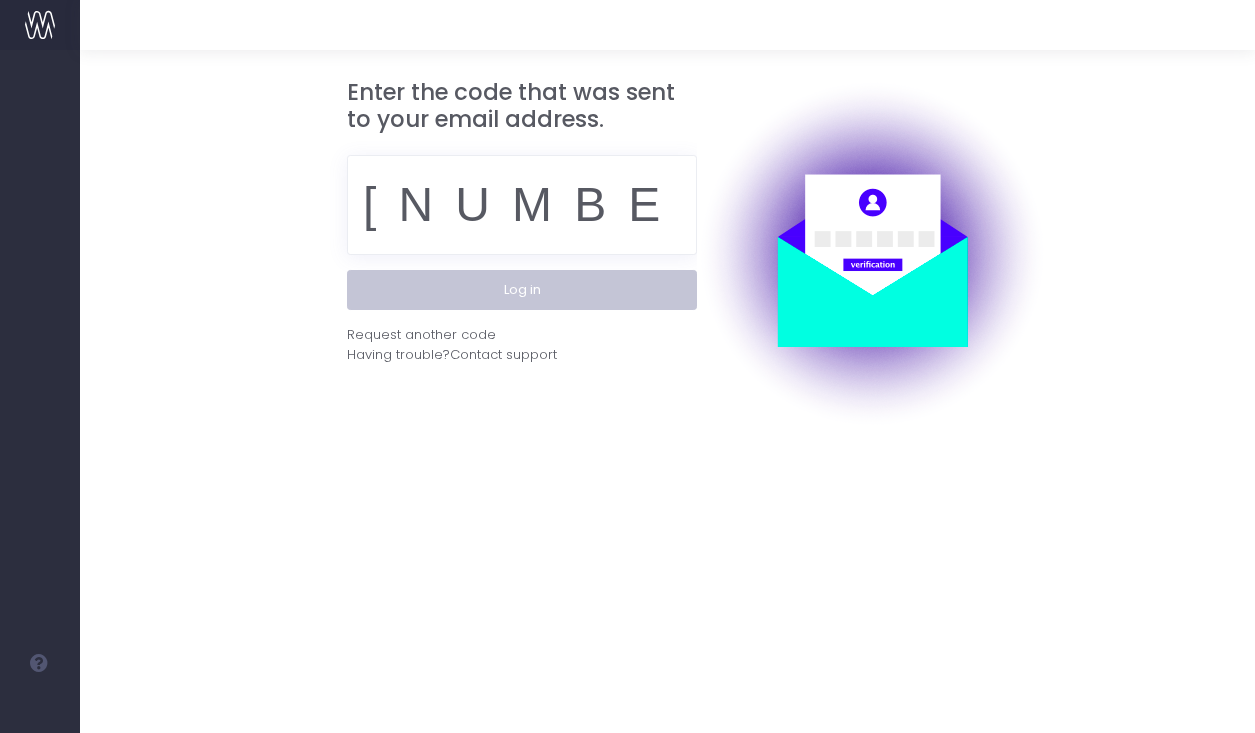 click on "Log in" at bounding box center [522, 290] 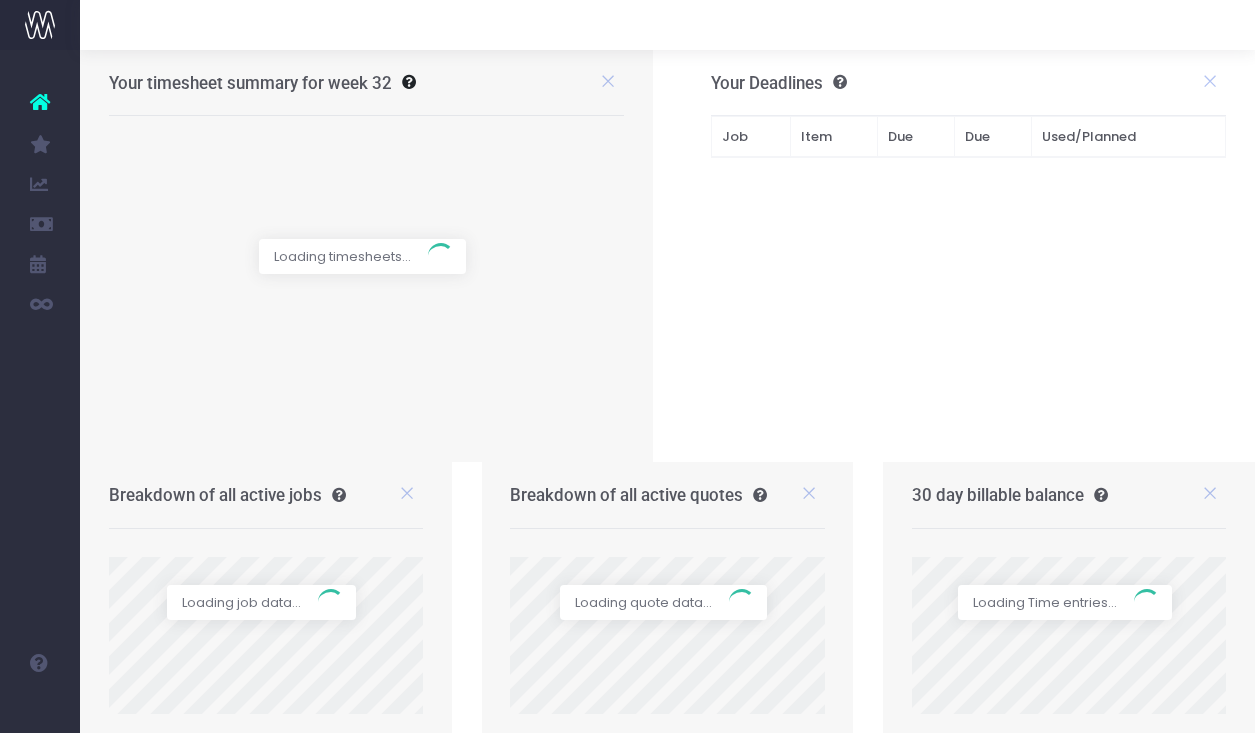 scroll, scrollTop: 0, scrollLeft: 0, axis: both 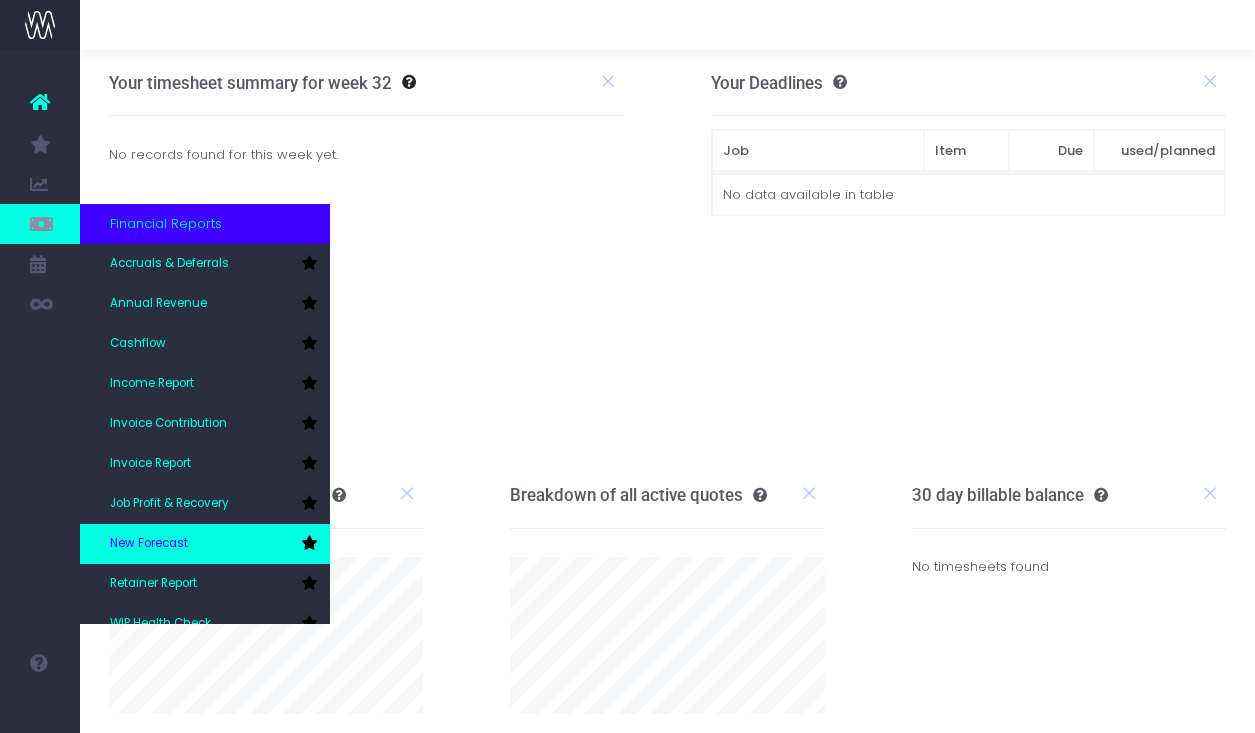 click on "New Forecast" at bounding box center (205, 544) 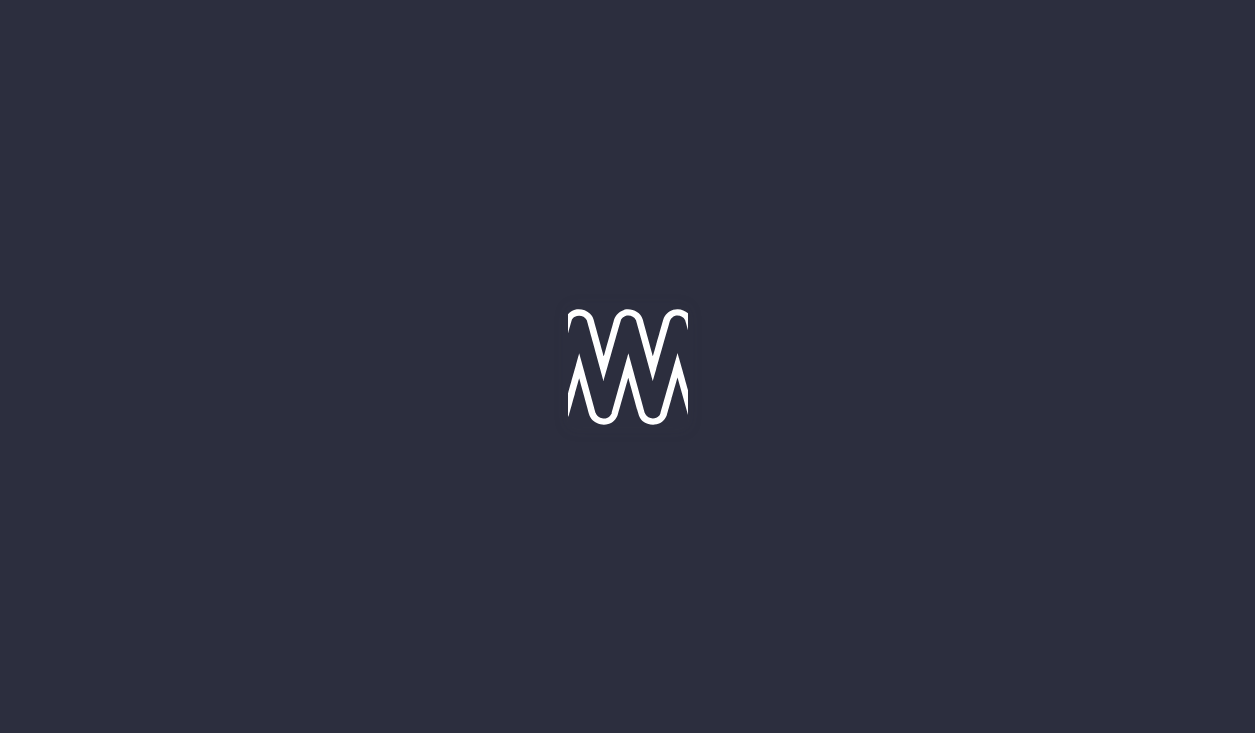 scroll, scrollTop: 0, scrollLeft: 0, axis: both 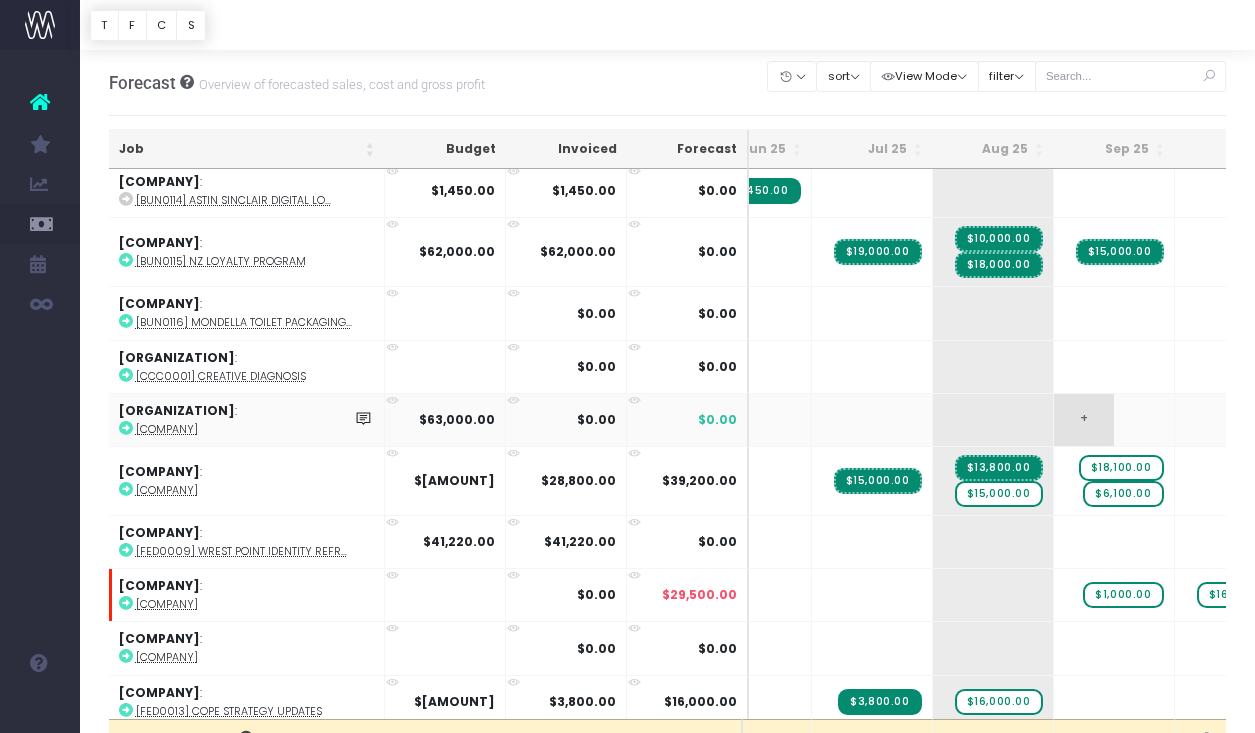 click on "+" at bounding box center (1084, 420) 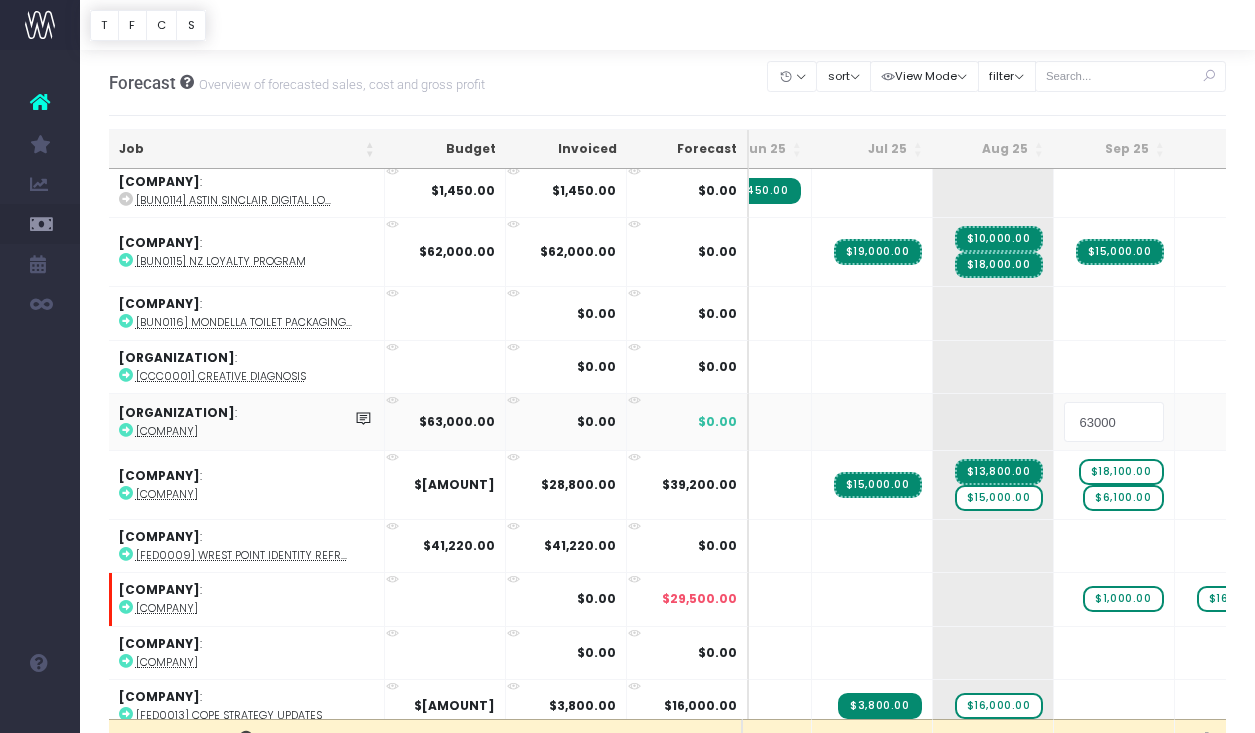click on "63000" at bounding box center (1114, 422) 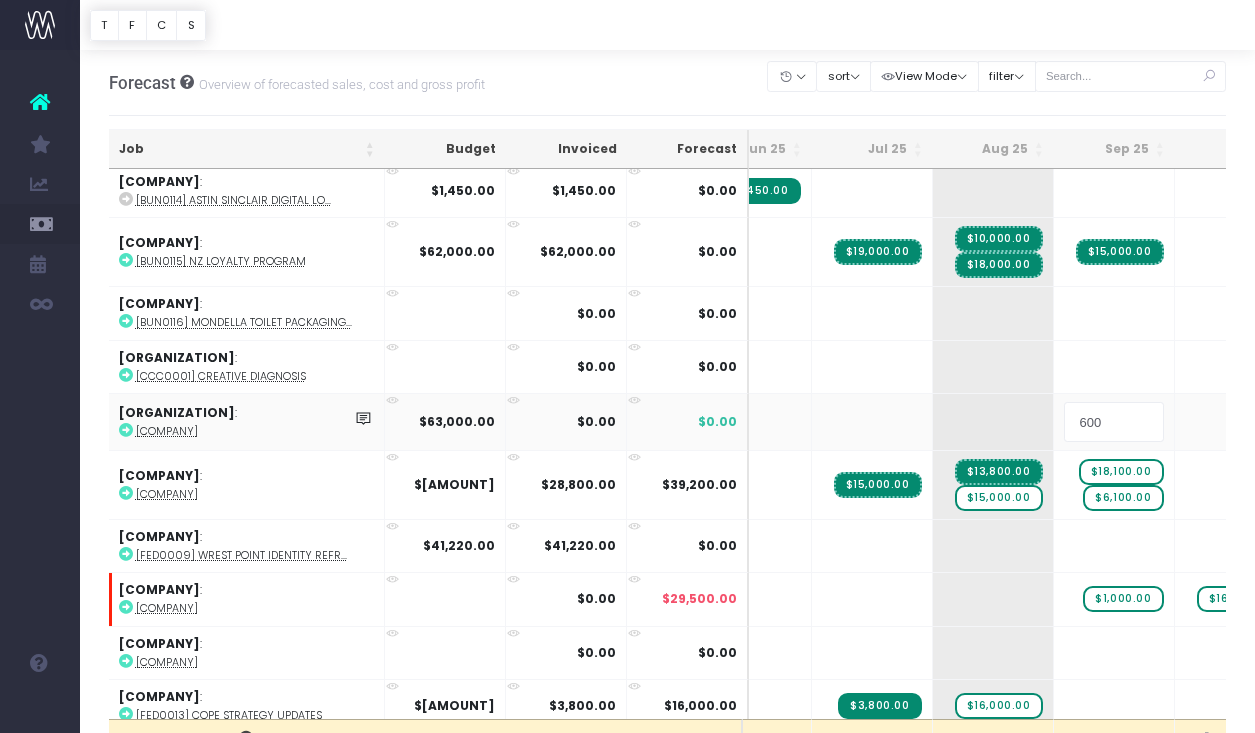 type on "6000" 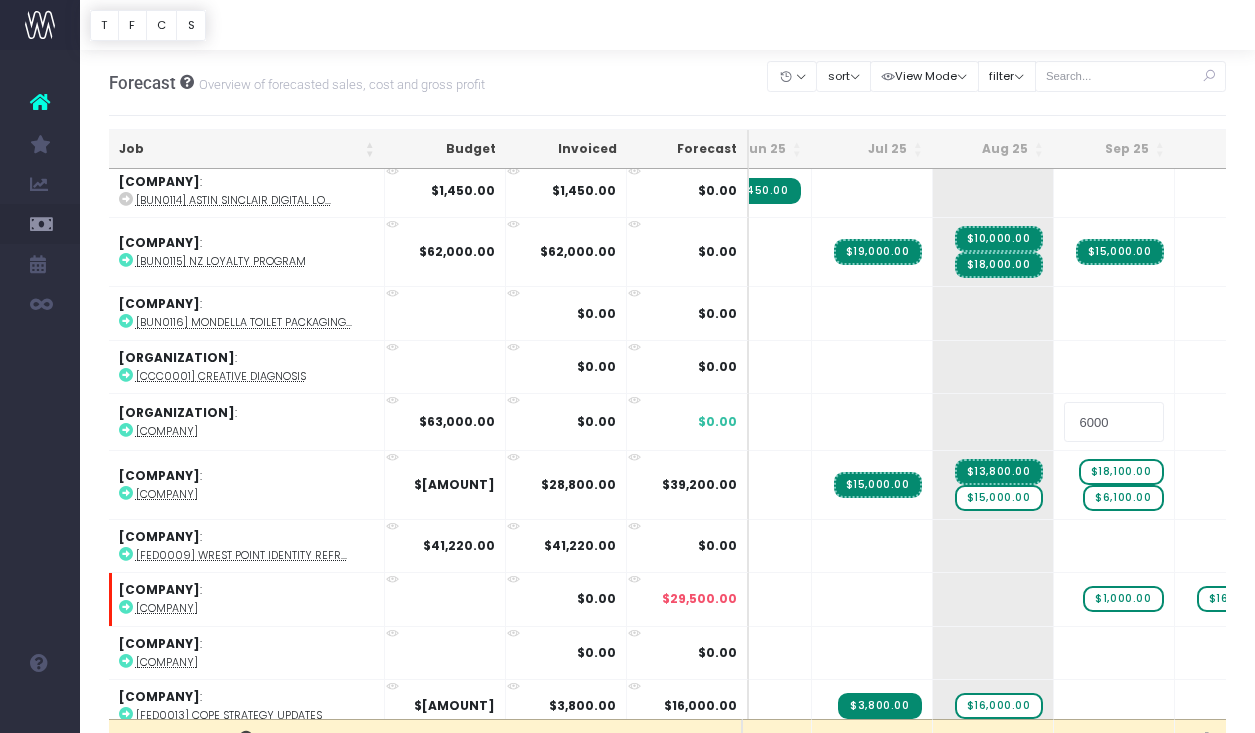 click at bounding box center (667, 25) 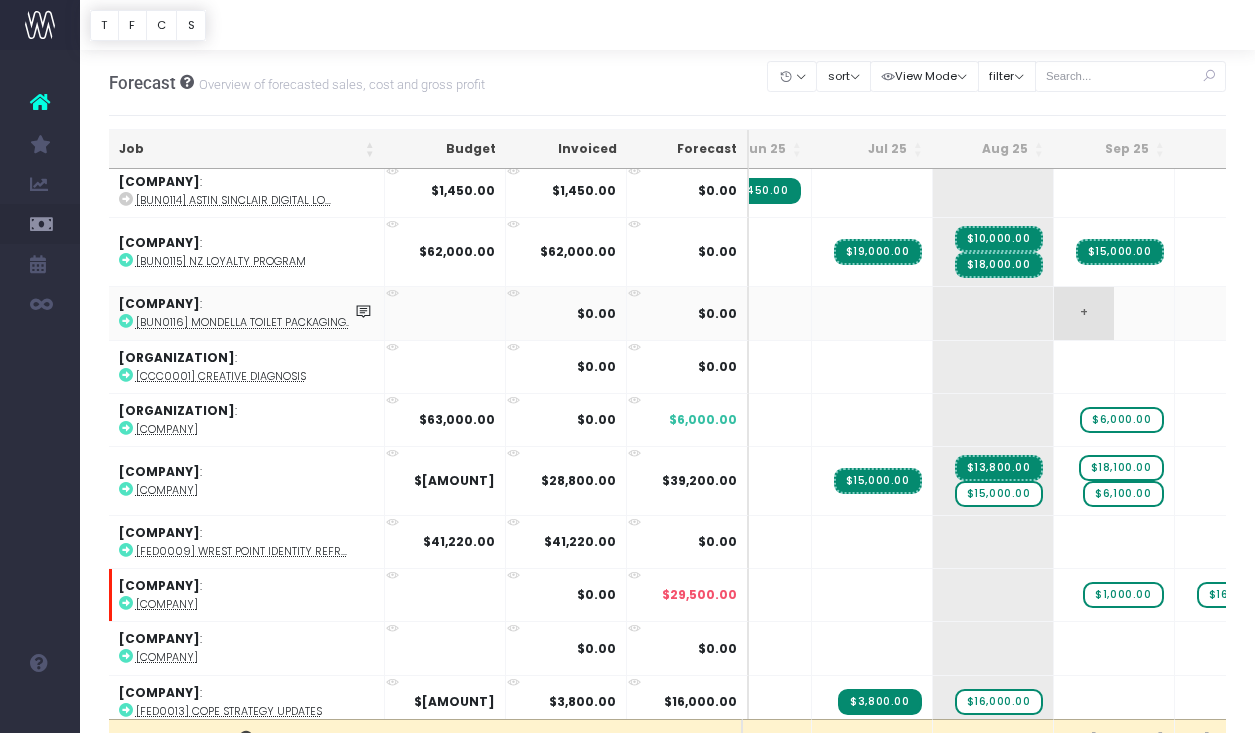scroll, scrollTop: 1274, scrollLeft: 72, axis: both 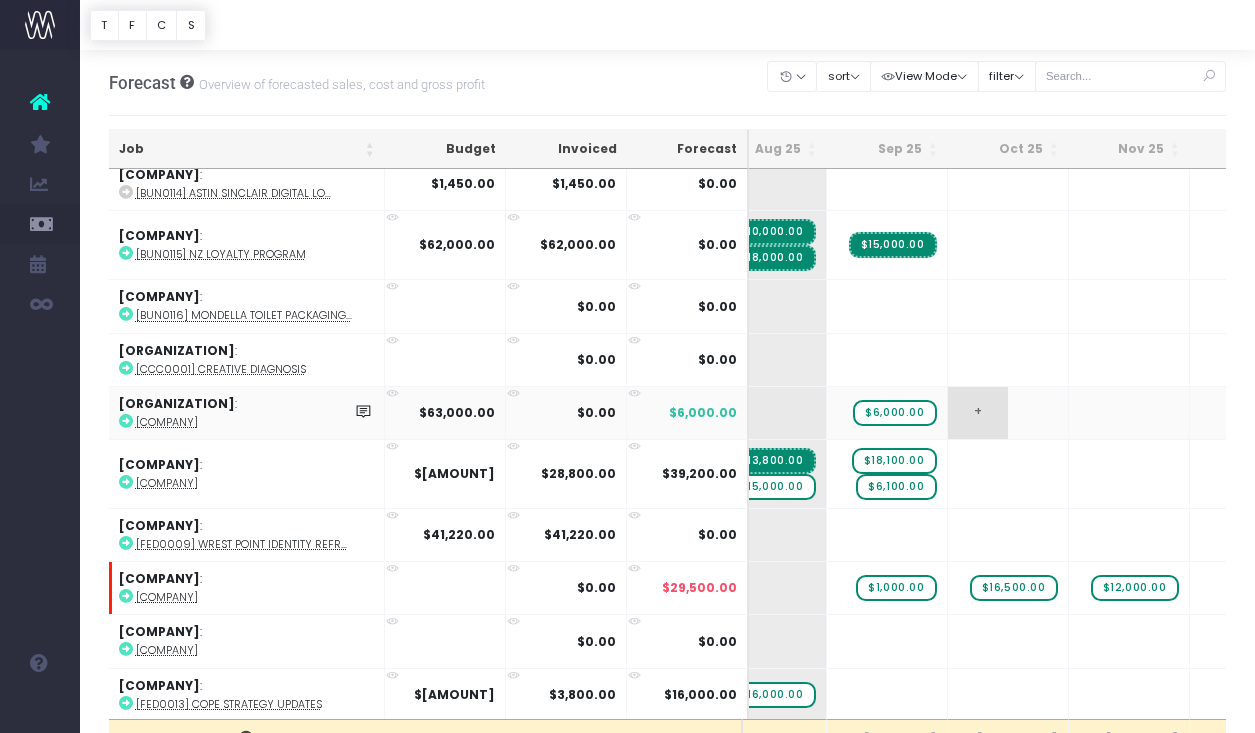 click on "+" at bounding box center [978, 413] 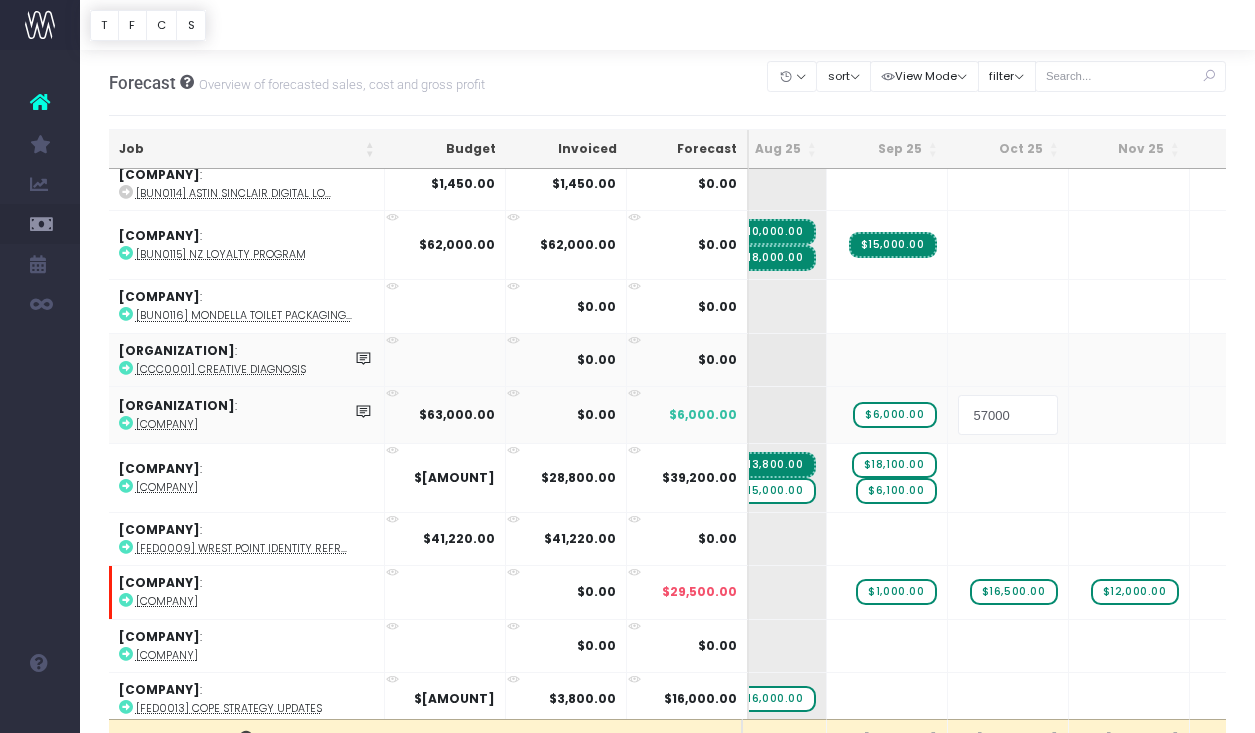 scroll, scrollTop: 1277, scrollLeft: 354, axis: both 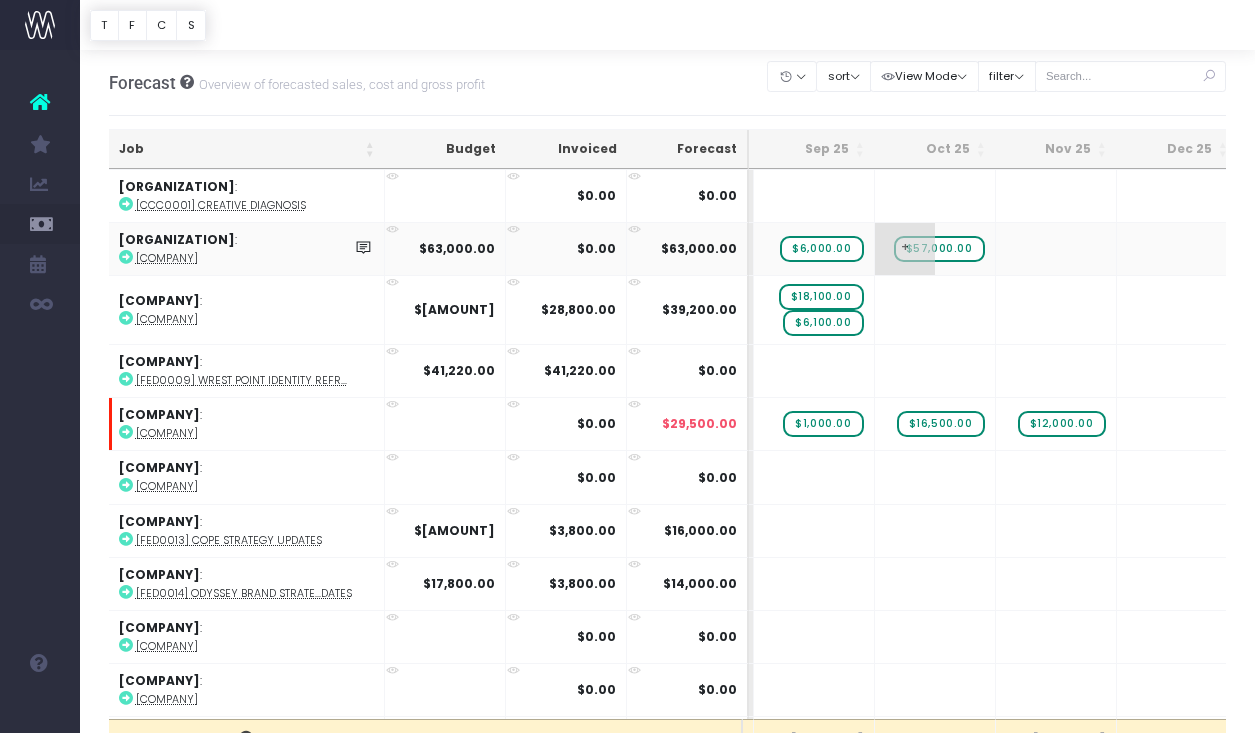 click on "+" at bounding box center (905, 249) 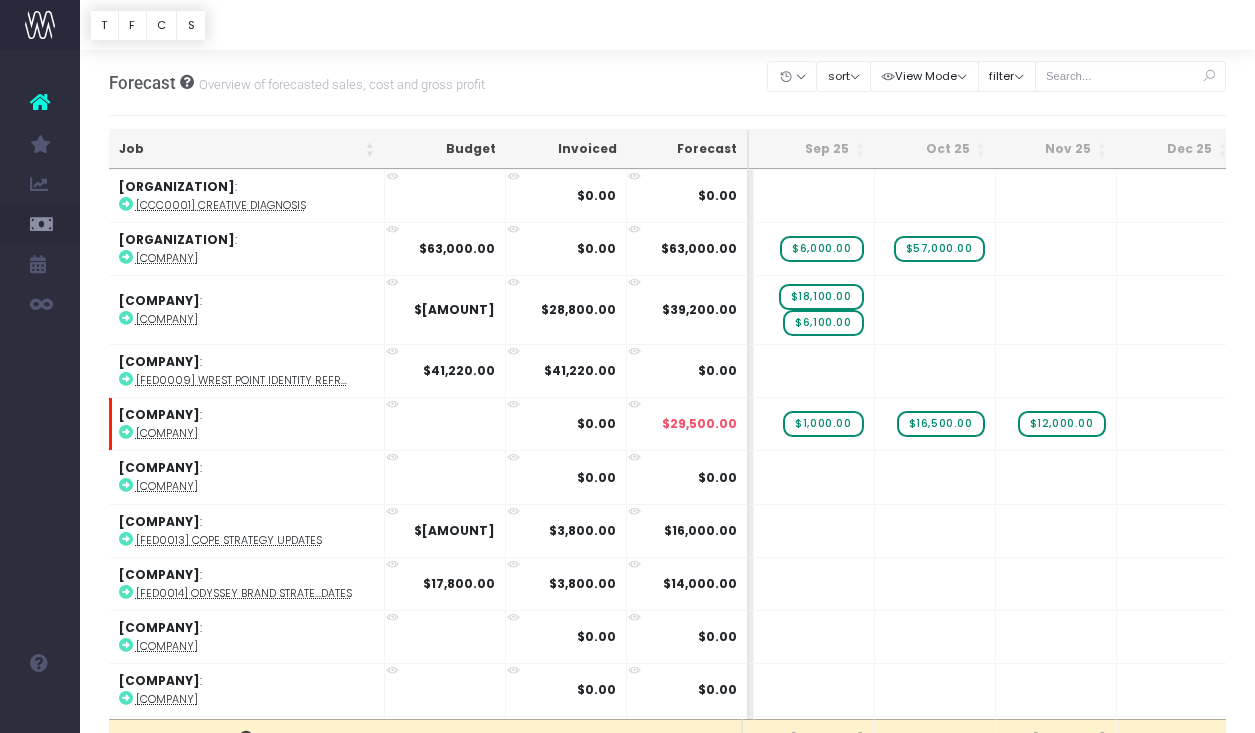 scroll, scrollTop: 0, scrollLeft: 359, axis: horizontal 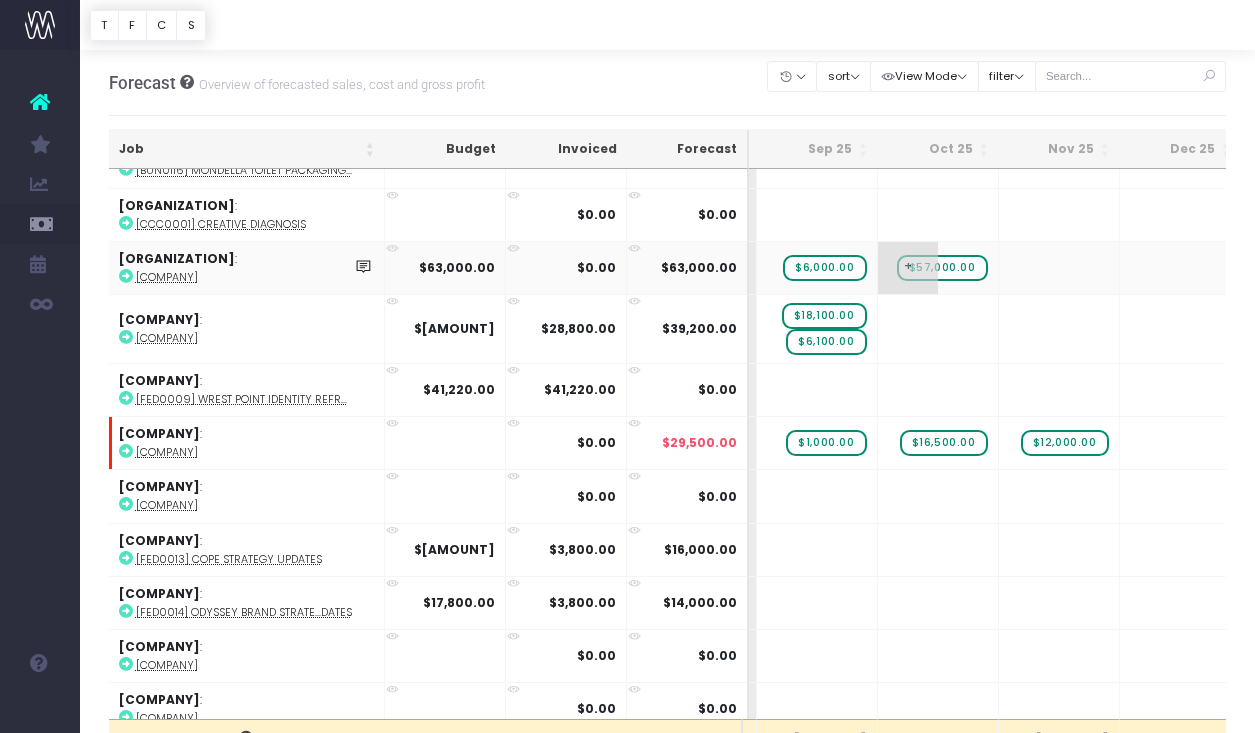 click on "$57,000.00" at bounding box center [942, 268] 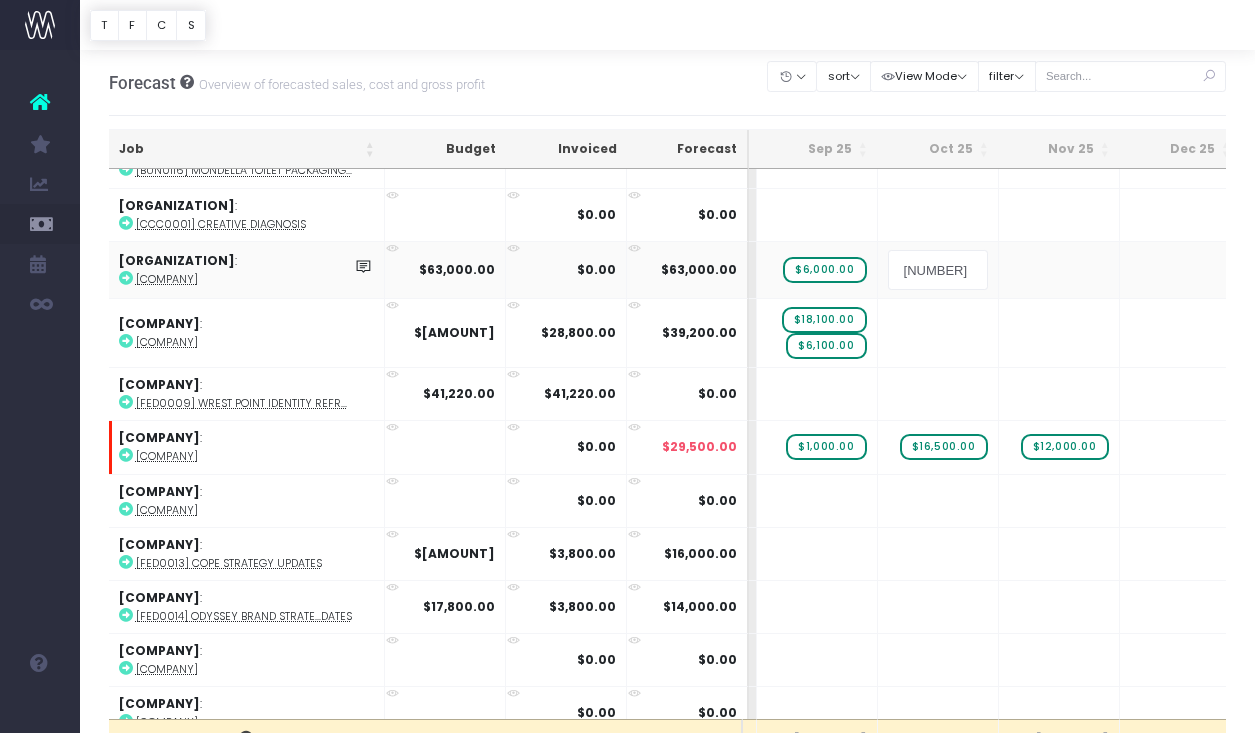 type on "31000" 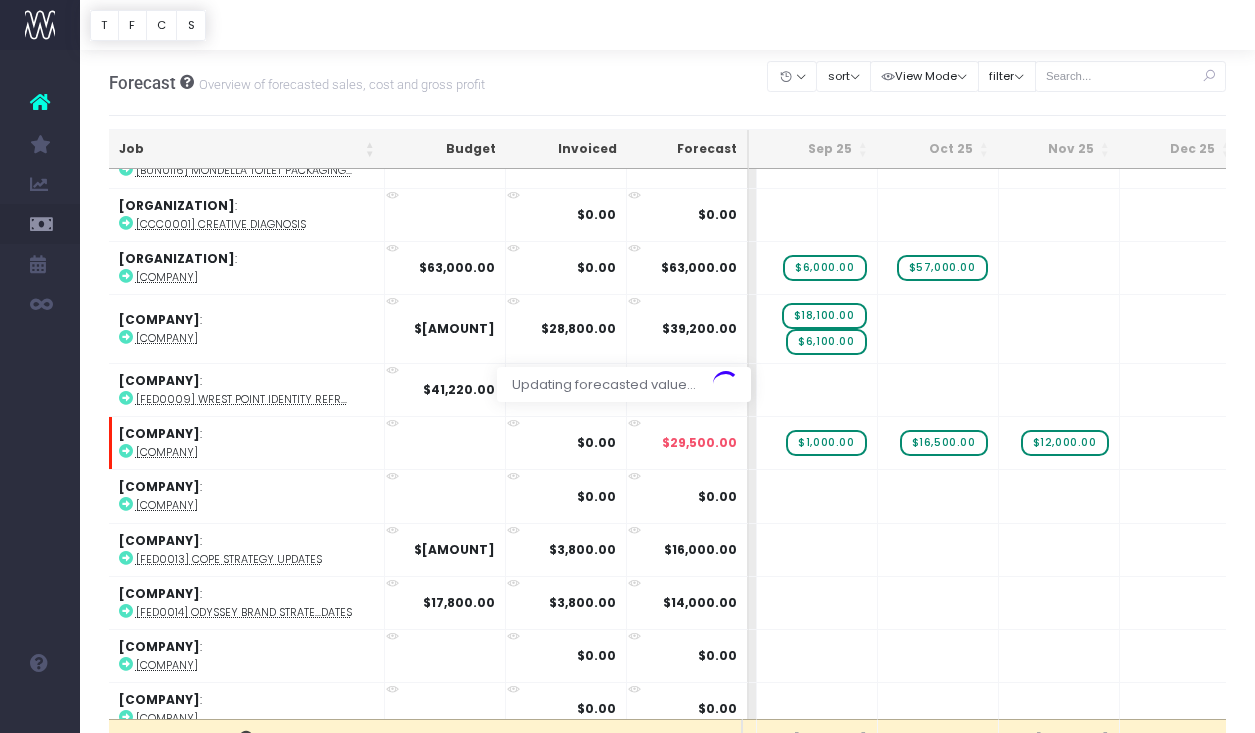 click on "Clear Filters
Hide  Jun 2025 Jul 2025 Aug 2025 Sep 2025 Oct 2025 Nov 2025 Dec 2025 Jan 2026 Feb 2026 Mar 2026 Apr 2026 May 2026 Jun 2026 Jul 2026
sort
Sort by Job Name  Desc
Sort by Client Name  Asc
View Mode
Show Billings  Show Revenue Recognition
filter
By Job Lead 		 			  All			 		 	 		 			  joerogerssx" at bounding box center (997, 83) 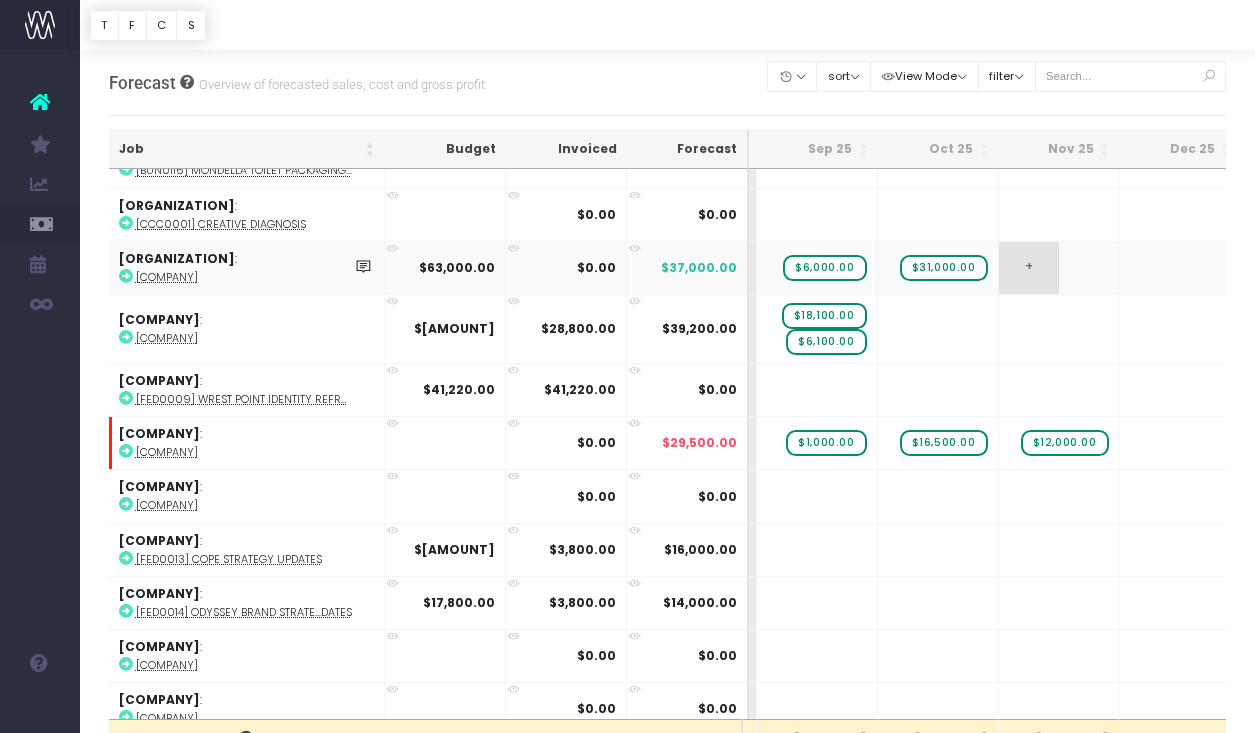 click on "+" at bounding box center (1029, 268) 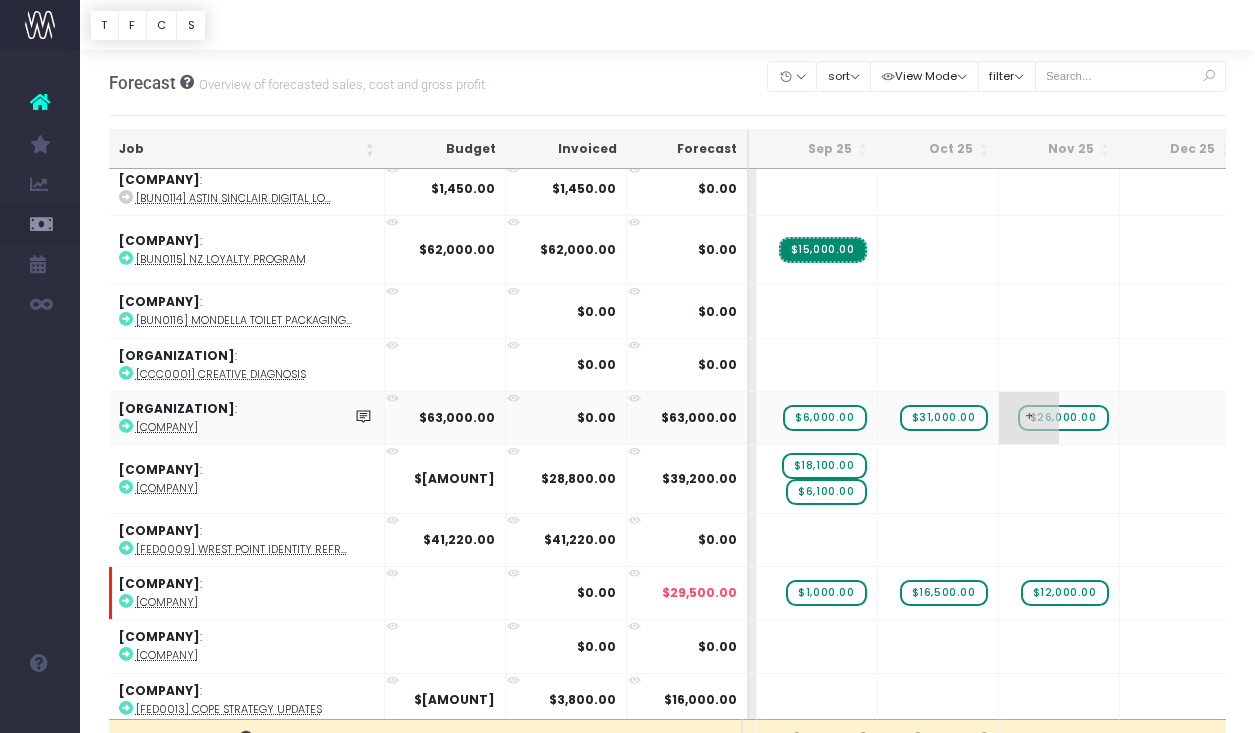 scroll, scrollTop: 1273, scrollLeft: 354, axis: both 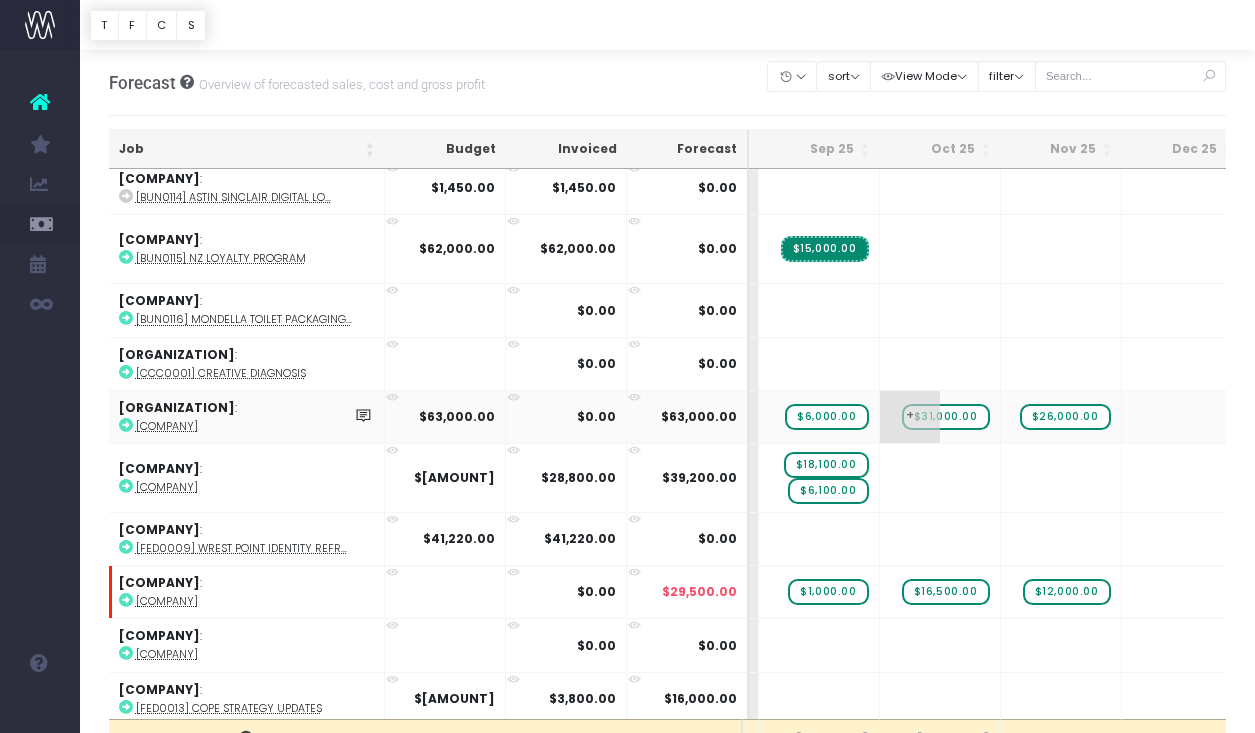 click on "$31,000.00" at bounding box center [946, 417] 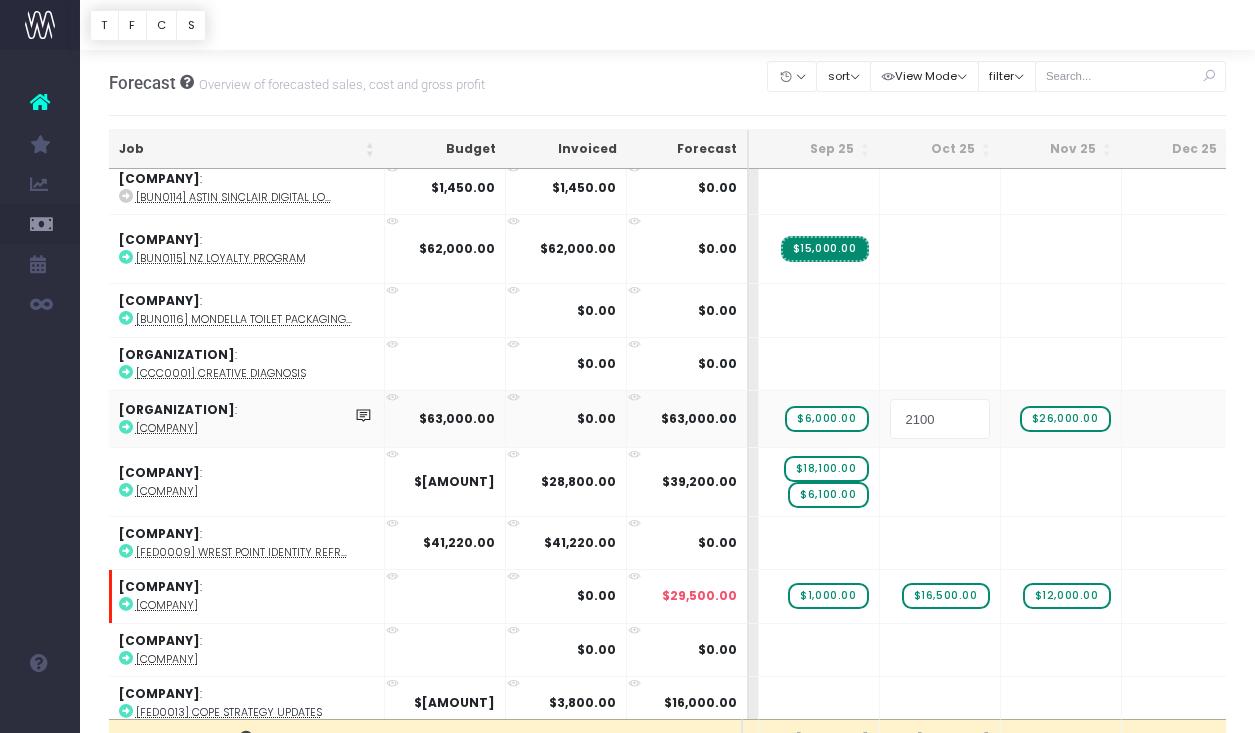 type on "21000" 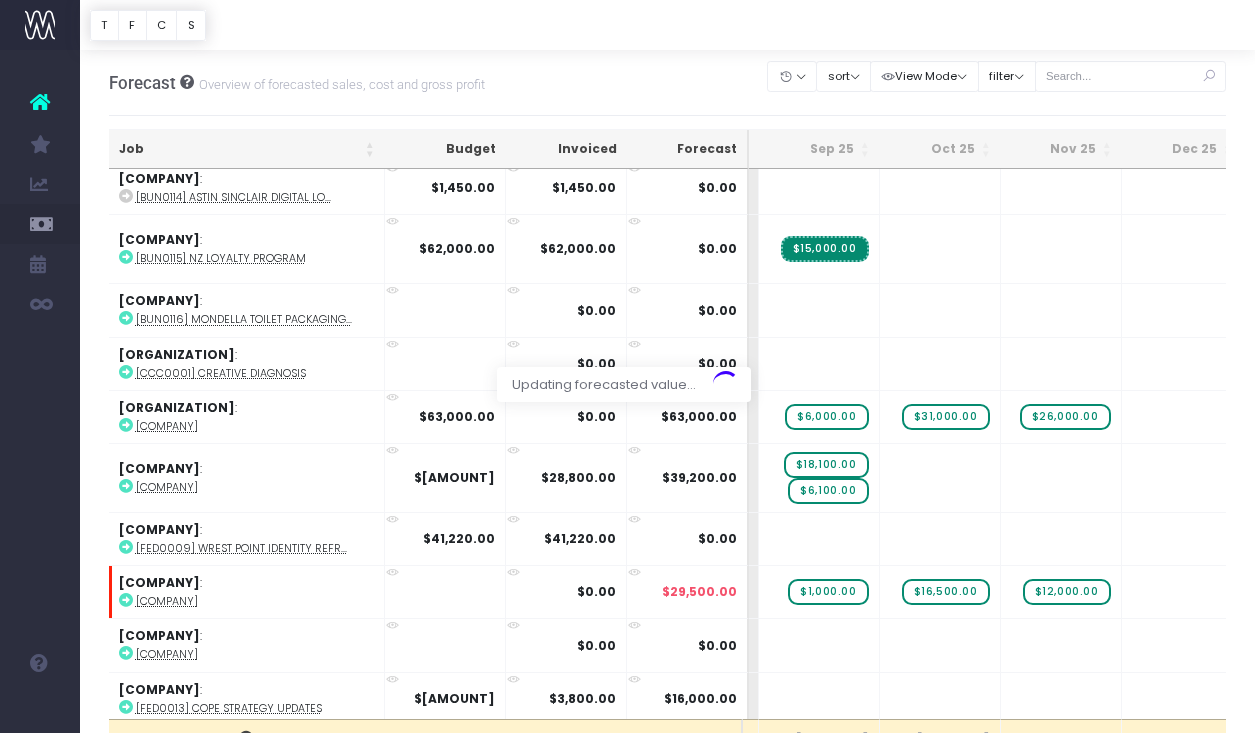 click on "Forecast
Overview of forecasted sales, cost and gross profit
Clear Filters
Hide  Jun 2025 Jul 2025 Aug 2025 Sep 2025 Oct 2025 Nov 2025 Dec 2025 Jan 2026 Feb 2026 Mar 2026 Apr 2026 May 2026 Jun 2026 Jul 2026
sort
Sort by Job Name  Desc
Sort by Client Name  Asc
View Mode
Show Billings  Show Revenue Recognition" at bounding box center [667, 1073] 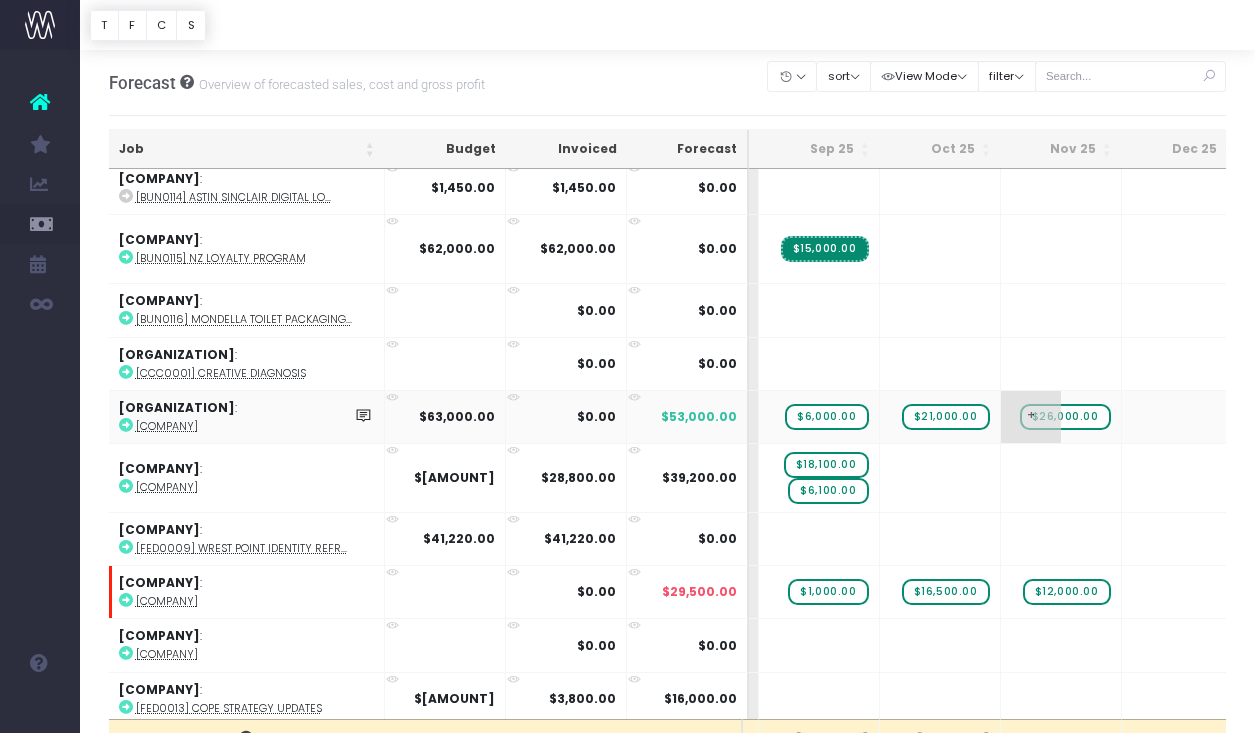 click on "$26,000.00" at bounding box center [1065, 417] 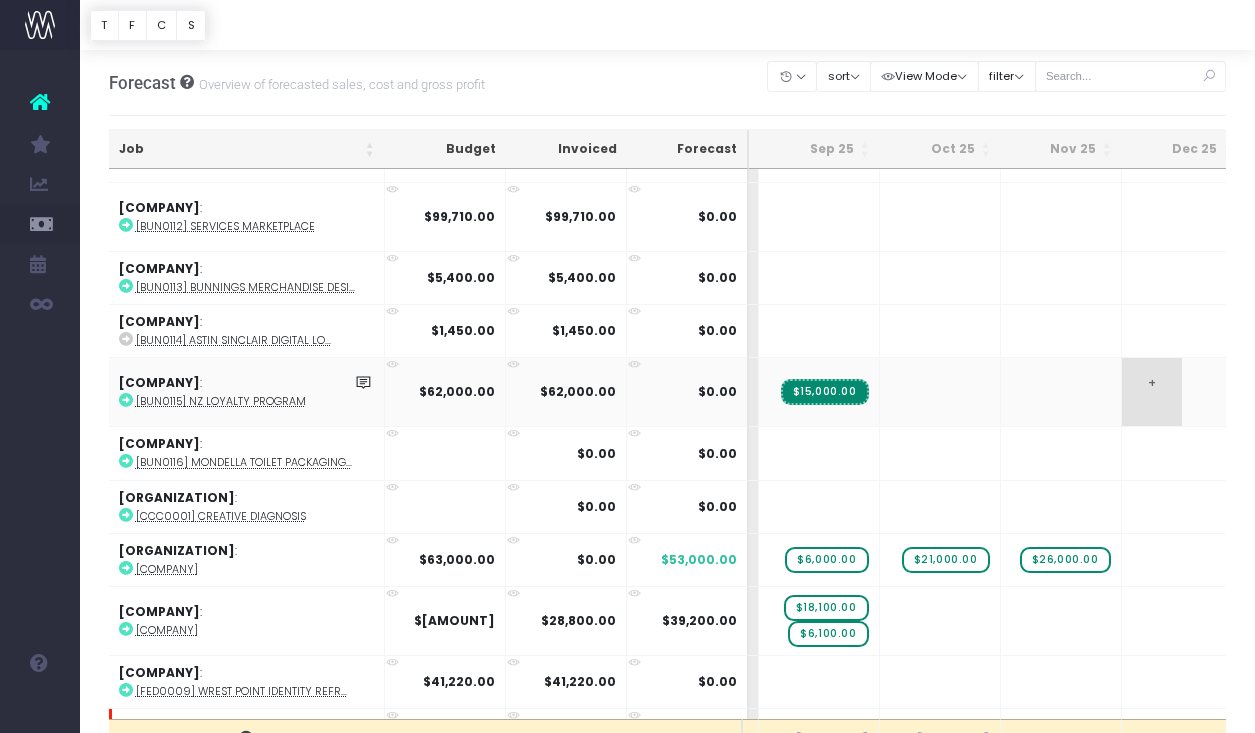 scroll, scrollTop: 1347, scrollLeft: 354, axis: both 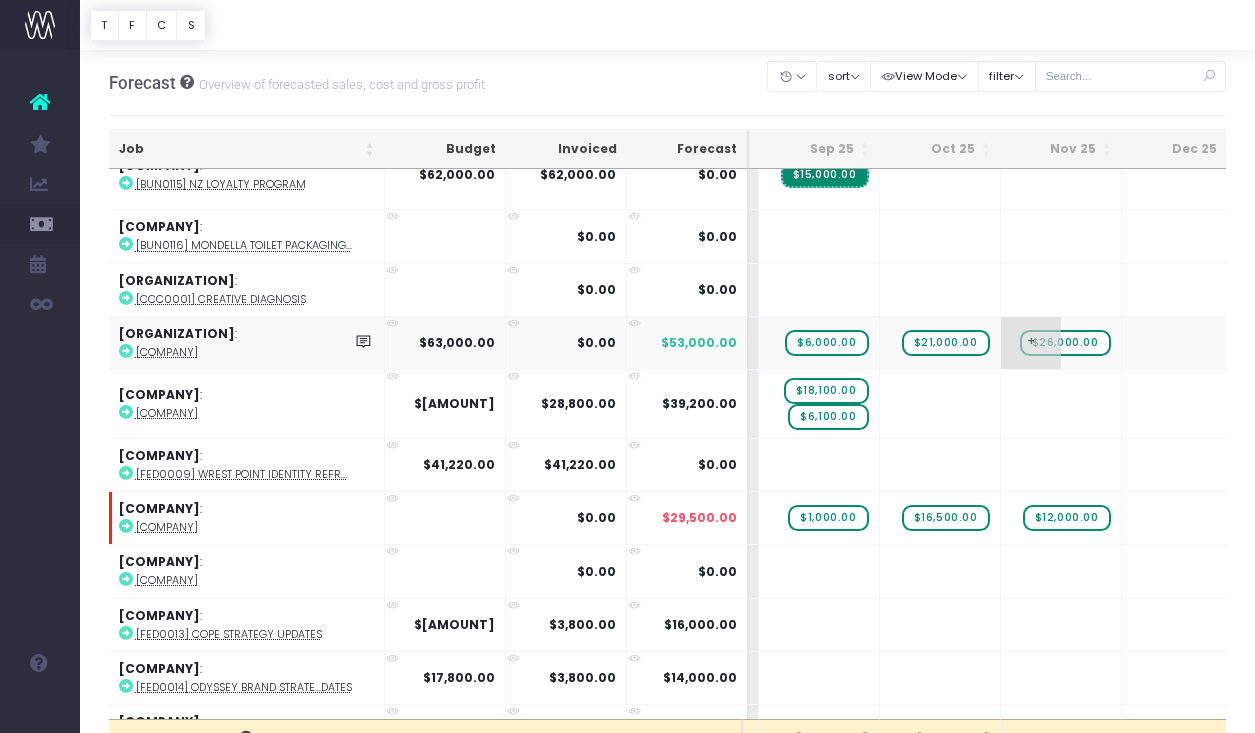 click on "$26,000.00" at bounding box center [1065, 343] 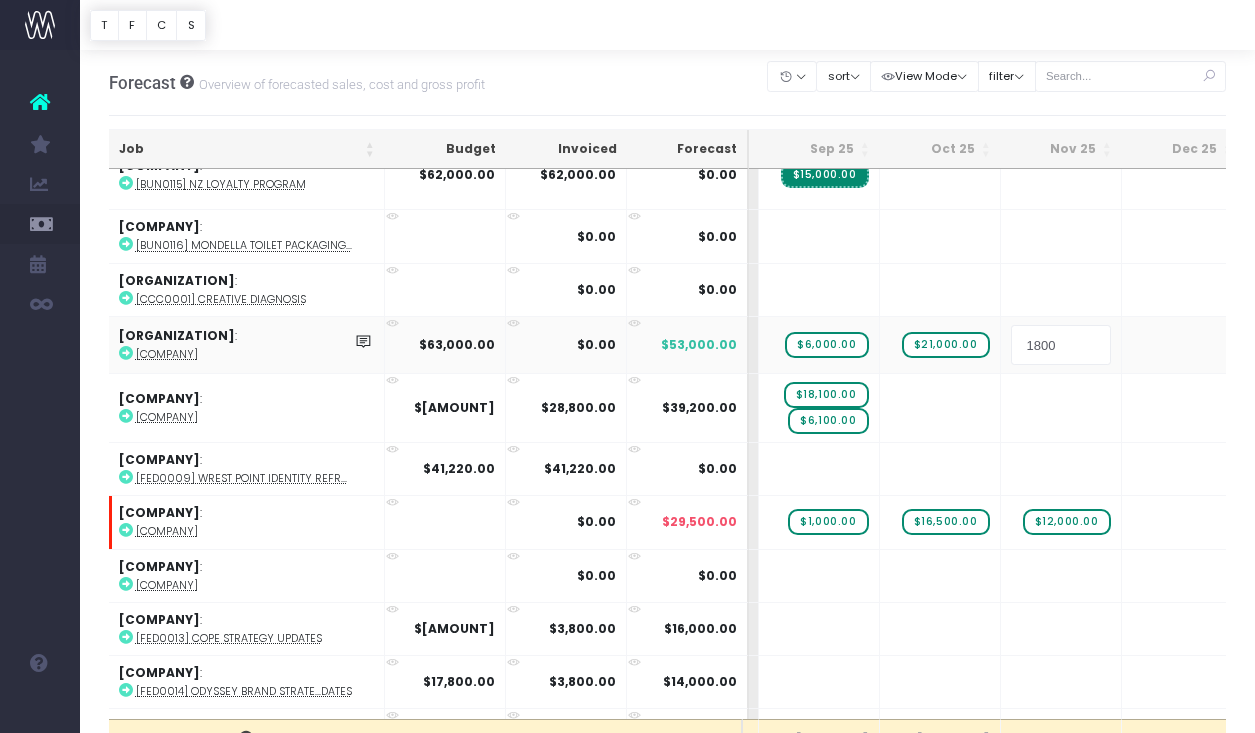 type on "18000" 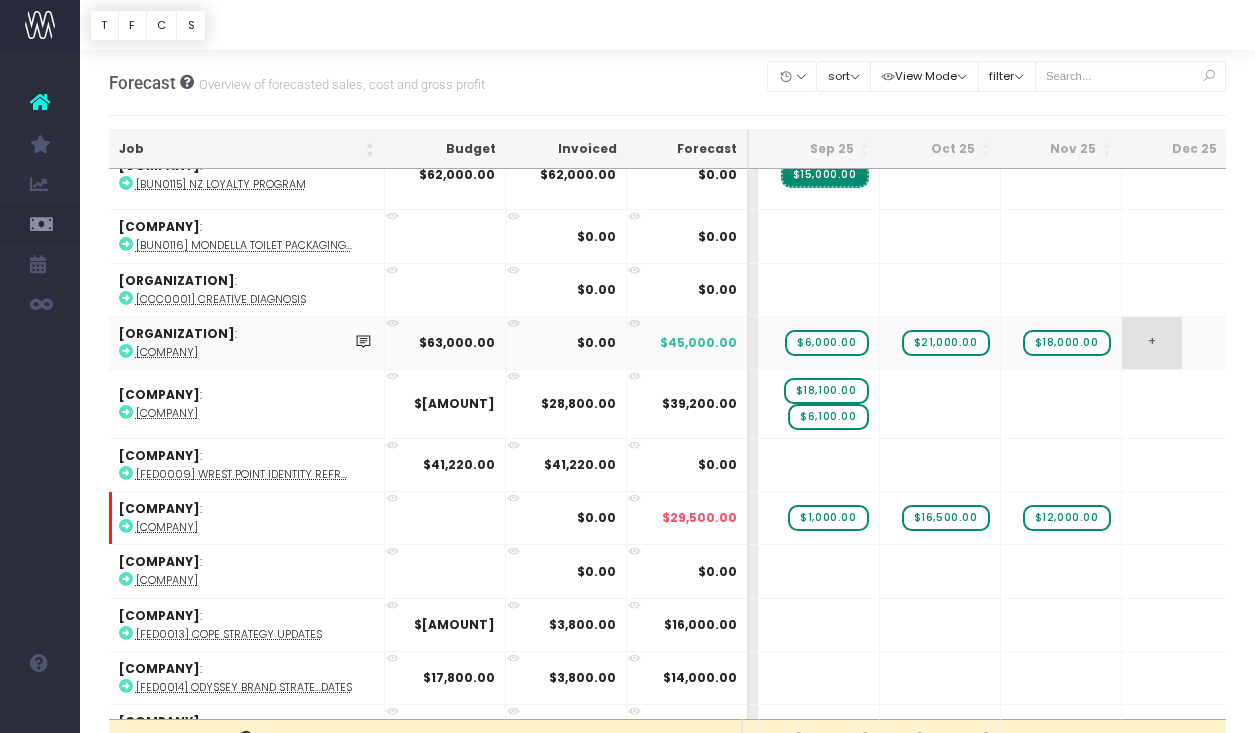 click on "+" at bounding box center (1152, 343) 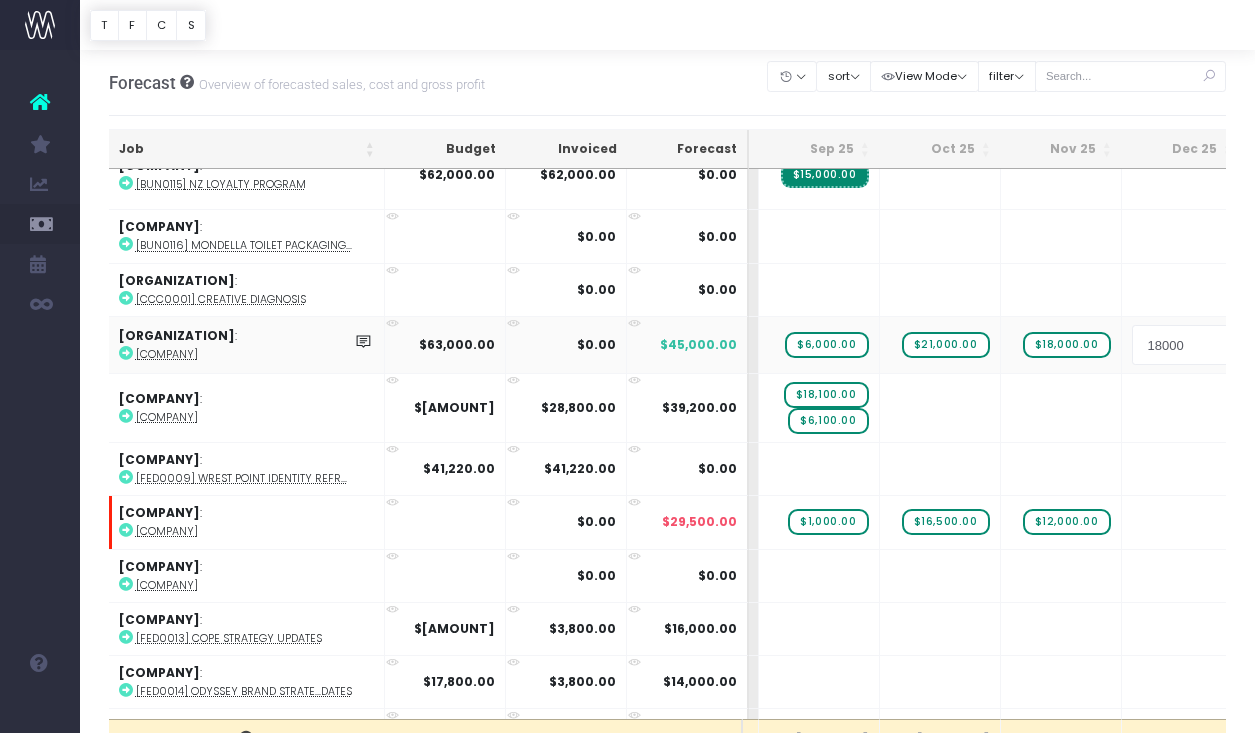click on "Oh my... this is bad.  wayahead wasn't able to load this page. Please contact  support .
Go back
Account Warning
You are on a paid plan.
My Favourites
You have no favourites" at bounding box center (627, 366) 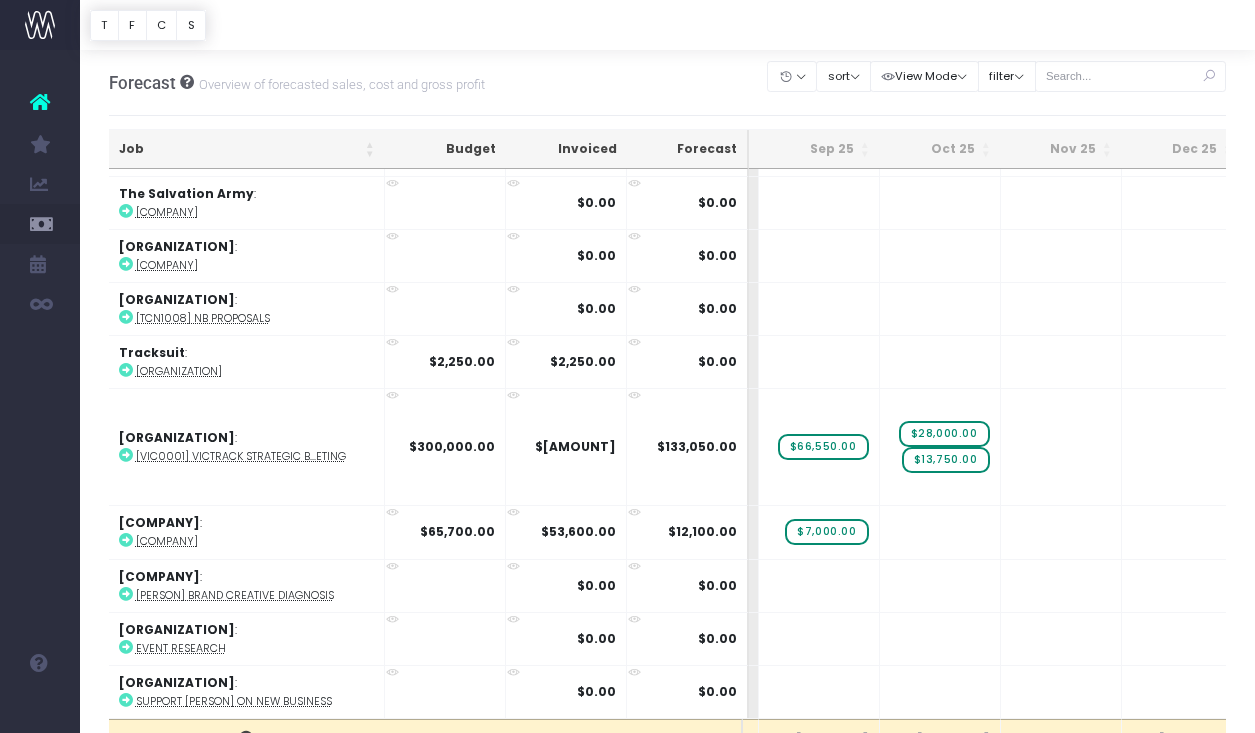 scroll, scrollTop: 4120, scrollLeft: 354, axis: both 